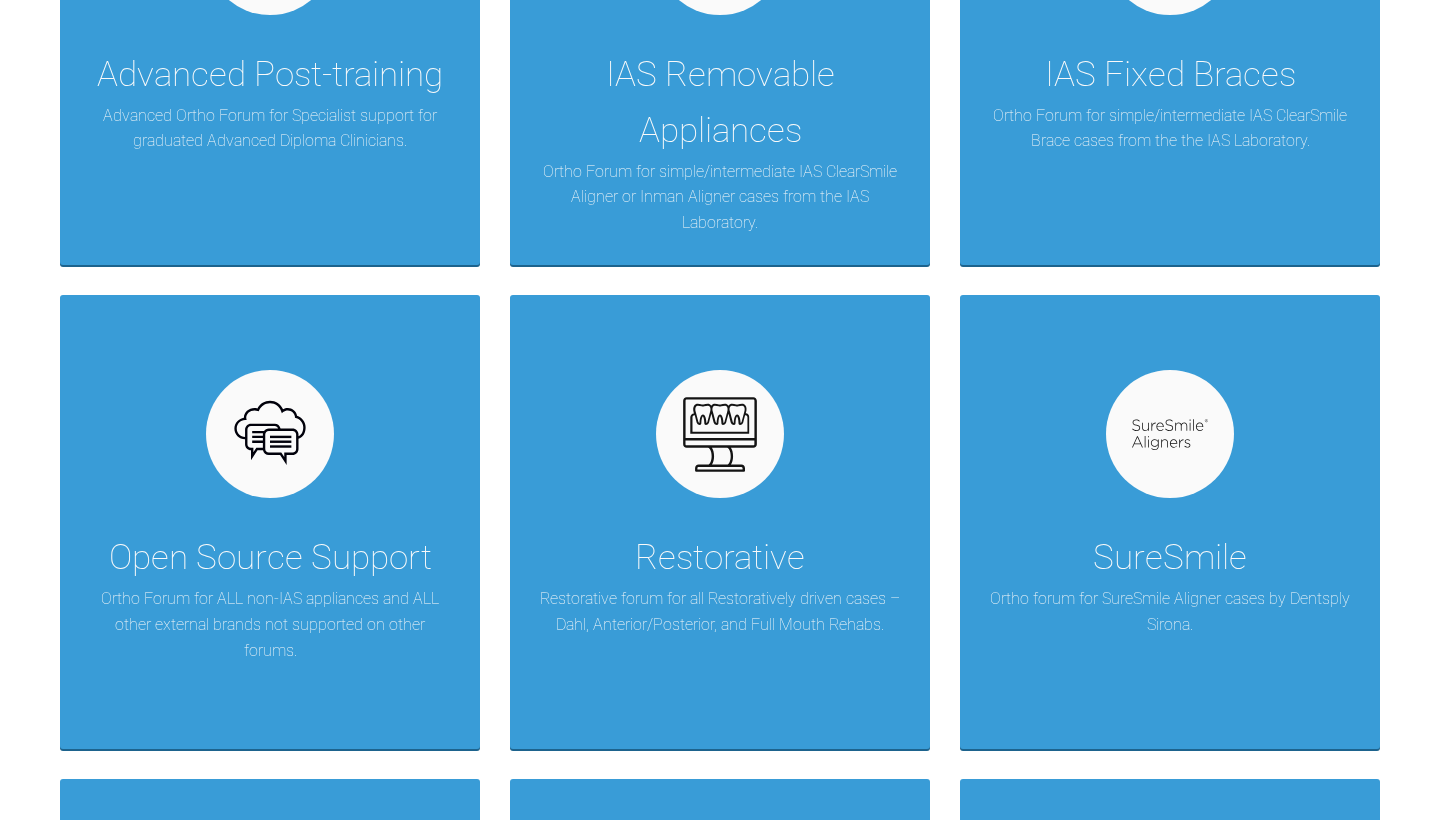 scroll, scrollTop: 1134, scrollLeft: 0, axis: vertical 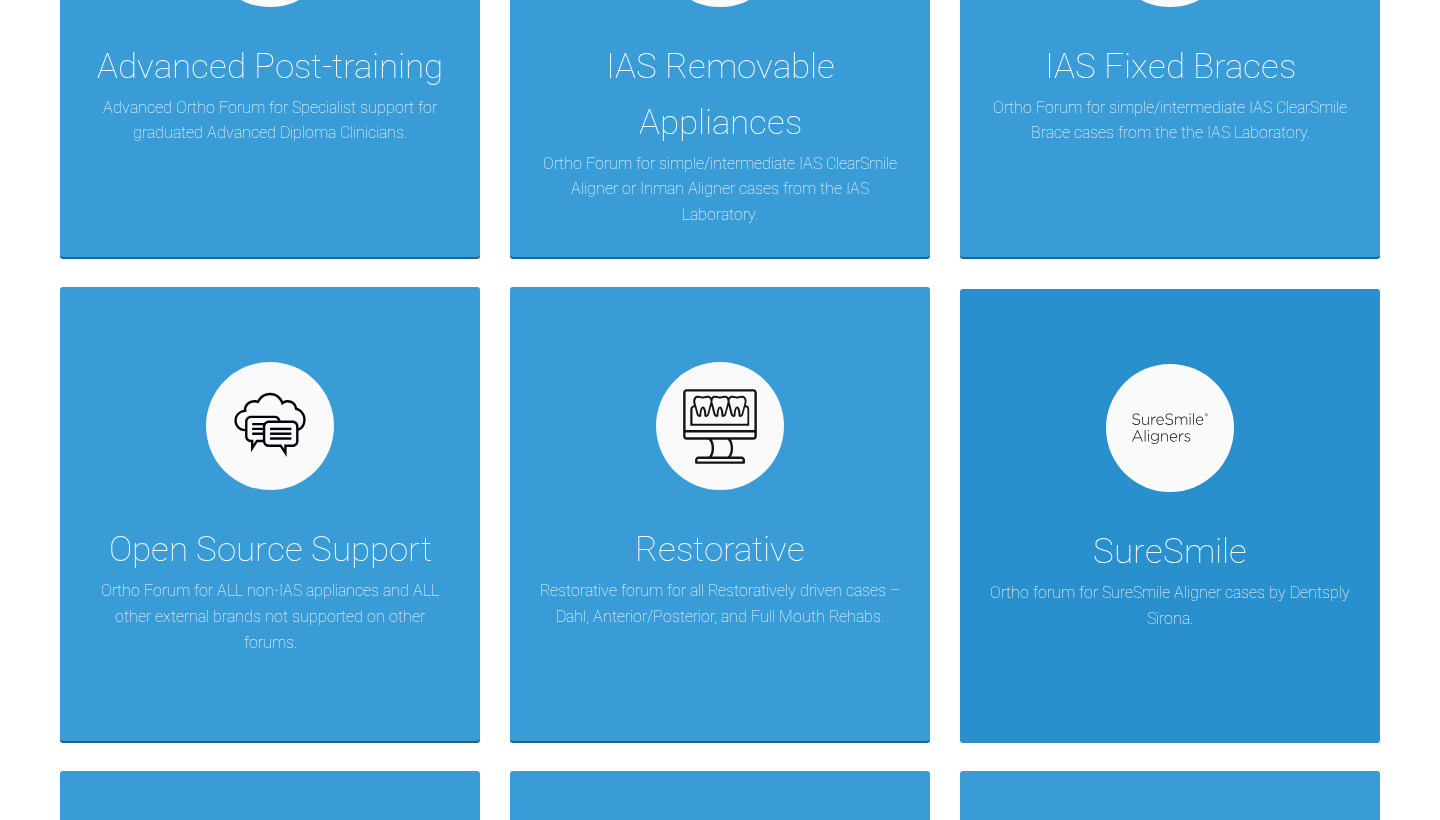 click on "SureSmile Ortho forum for SureSmile Aligner cases by Dentsply Sirona." at bounding box center [1170, 516] 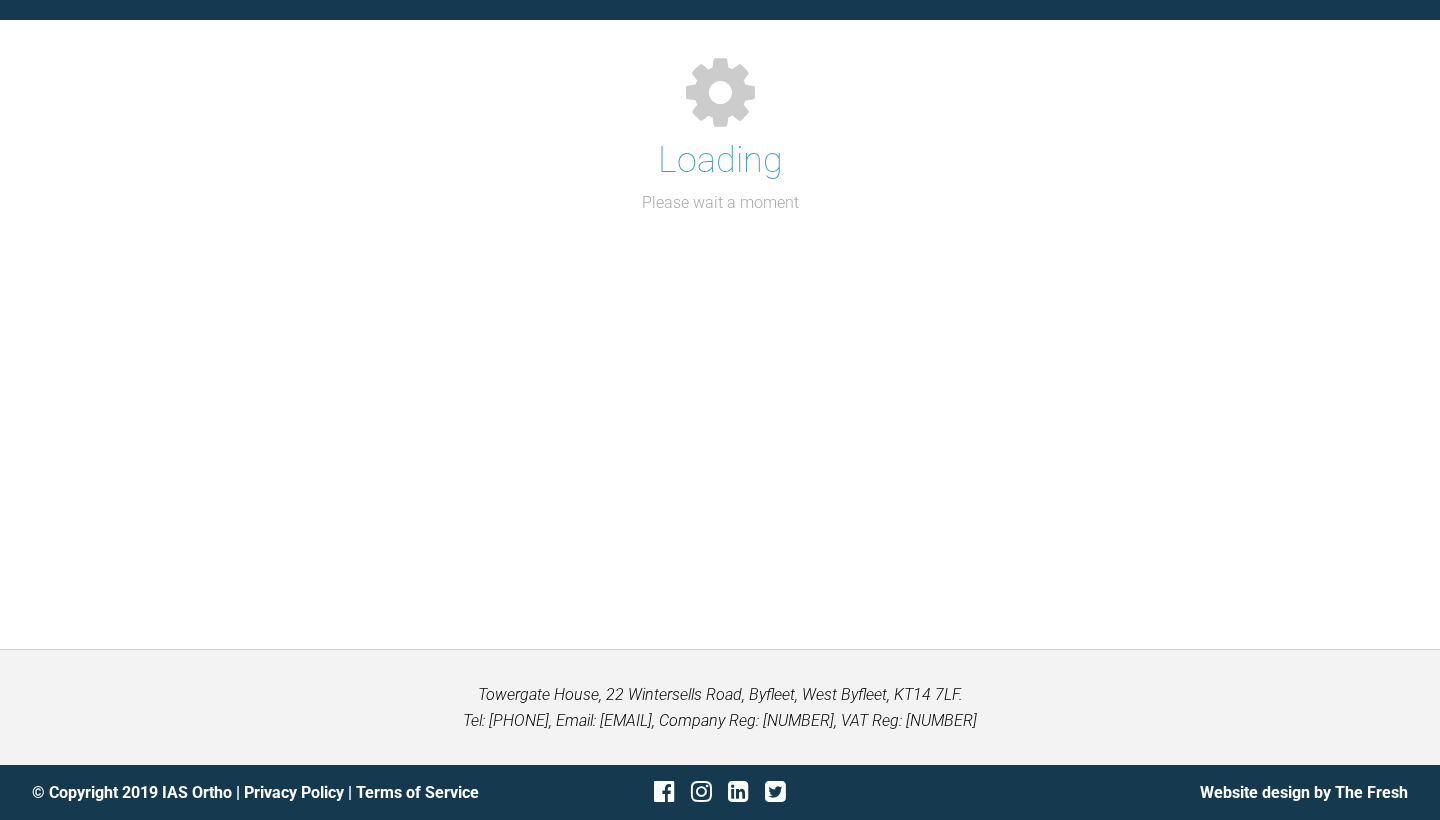 scroll, scrollTop: 206, scrollLeft: 0, axis: vertical 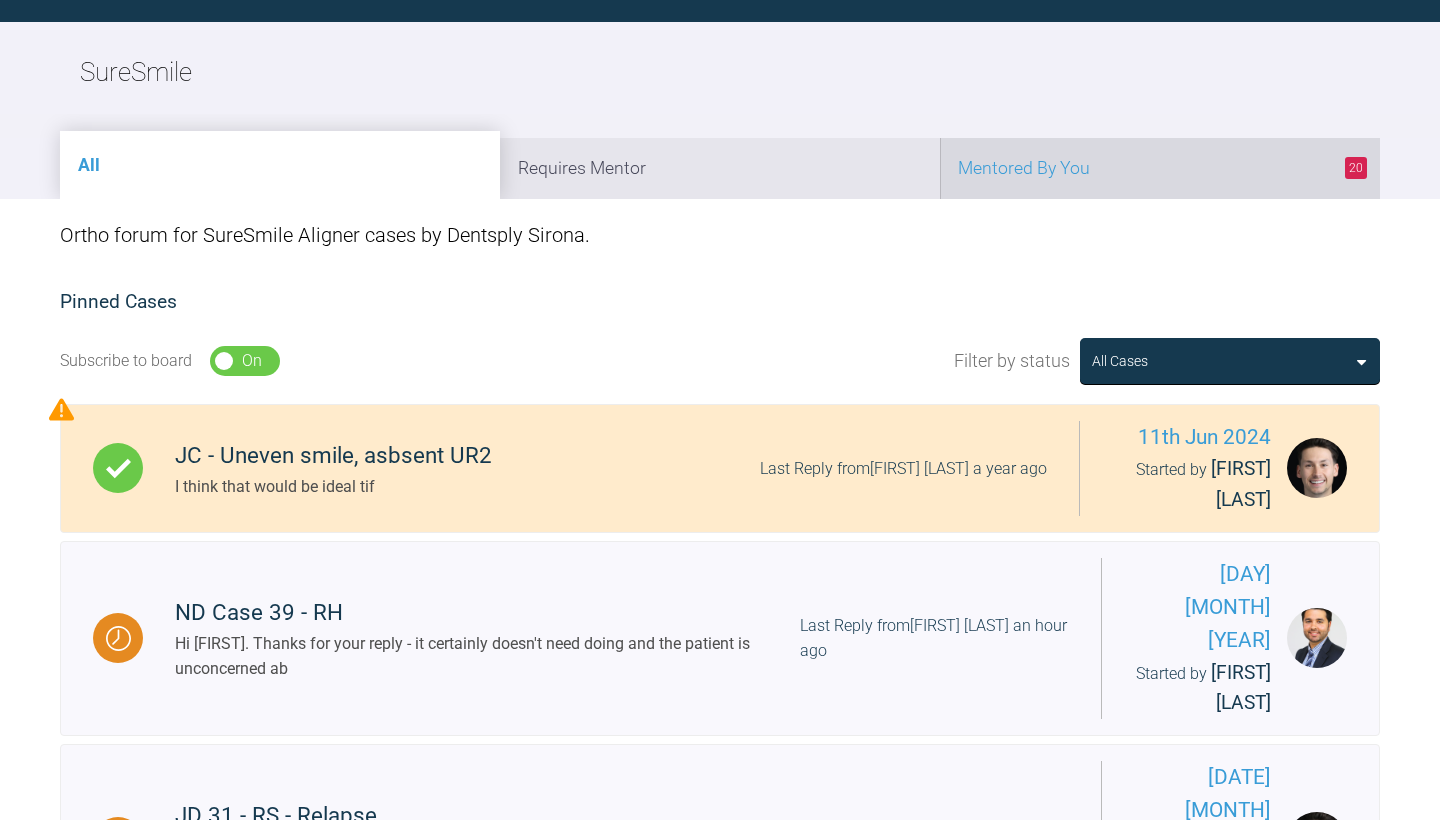click on "[NUMBER] Mentored By You" at bounding box center (1160, 168) 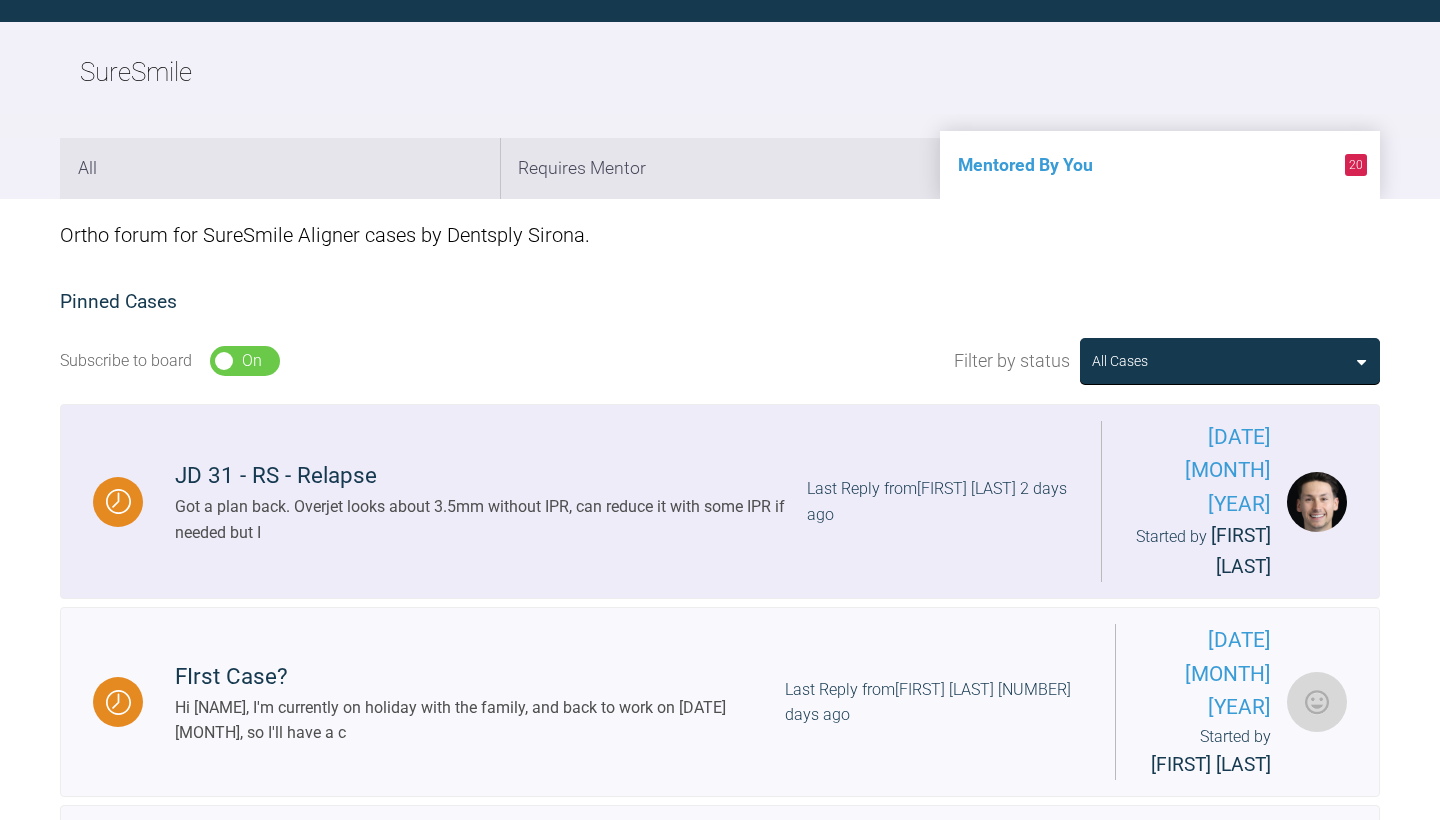 click on "Got a plan back. Overjet looks about 3.5mm without IPR, can reduce it with some IPR if needed but I" at bounding box center [491, 519] 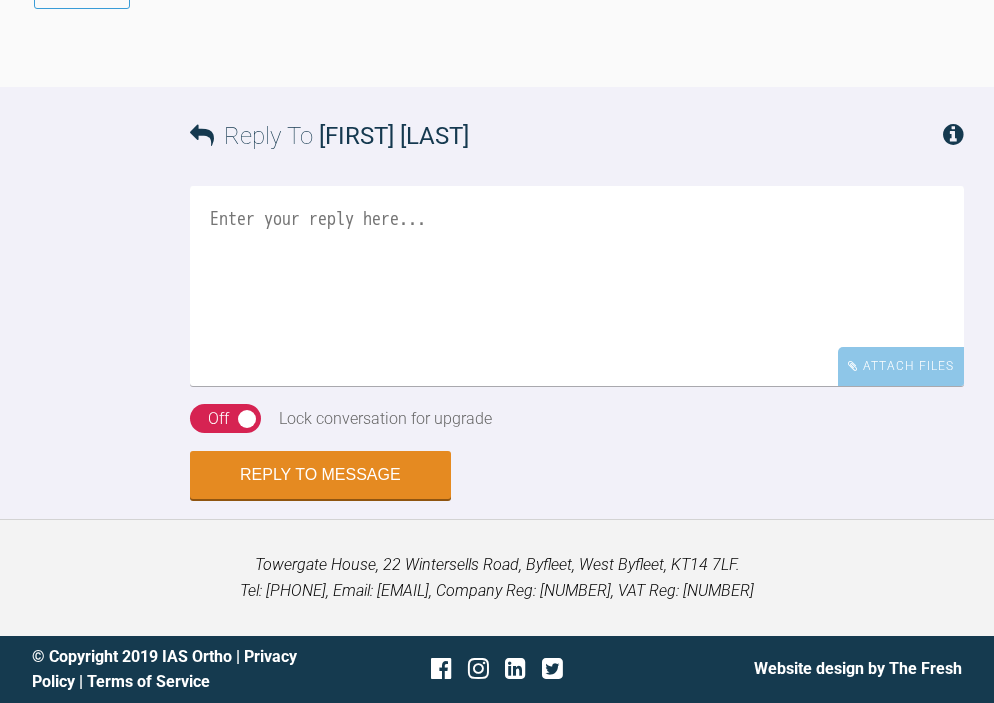 scroll, scrollTop: 3944, scrollLeft: 0, axis: vertical 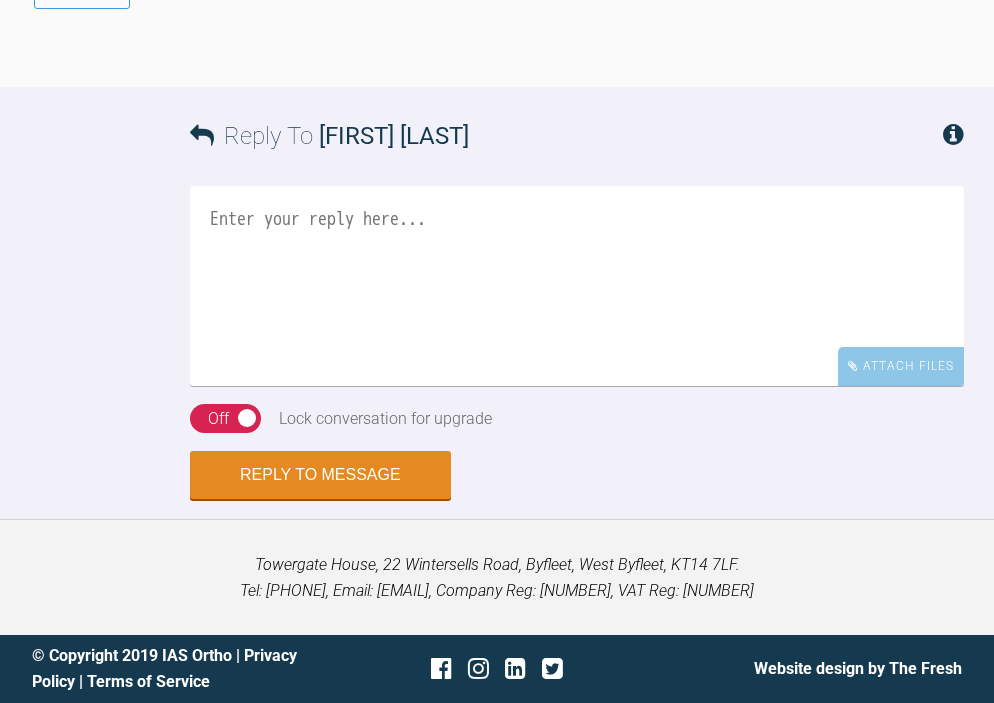 click at bounding box center [577, 286] 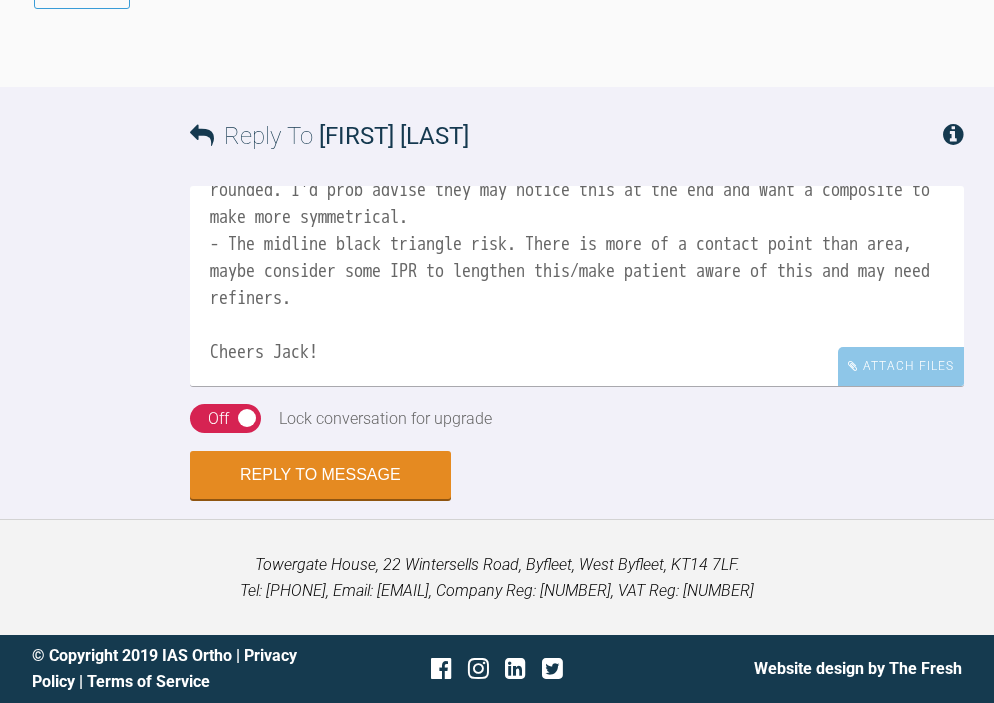 scroll, scrollTop: 196, scrollLeft: 0, axis: vertical 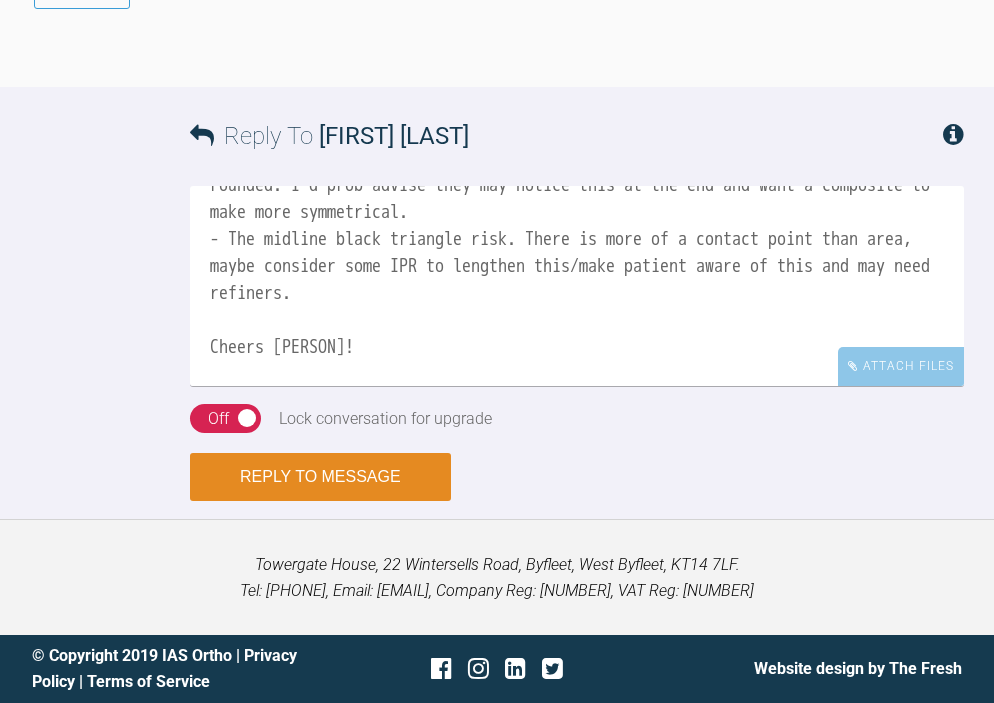 type on "Hi [PERSON],
Looks good.
2 things I'd point out to the patient.
- UL2 and UR2 differing anatomy. Once lined up they may notice the UR2m is more rounded. I'd prob advise they may notice this at the end and want a composite to make more symmetrical.
- The midline black triangle risk. There is more of a contact point than area, maybe consider some IPR to lengthen this/make patient aware of this and may need refiners.
Cheers [PERSON]!
[PERSON]" 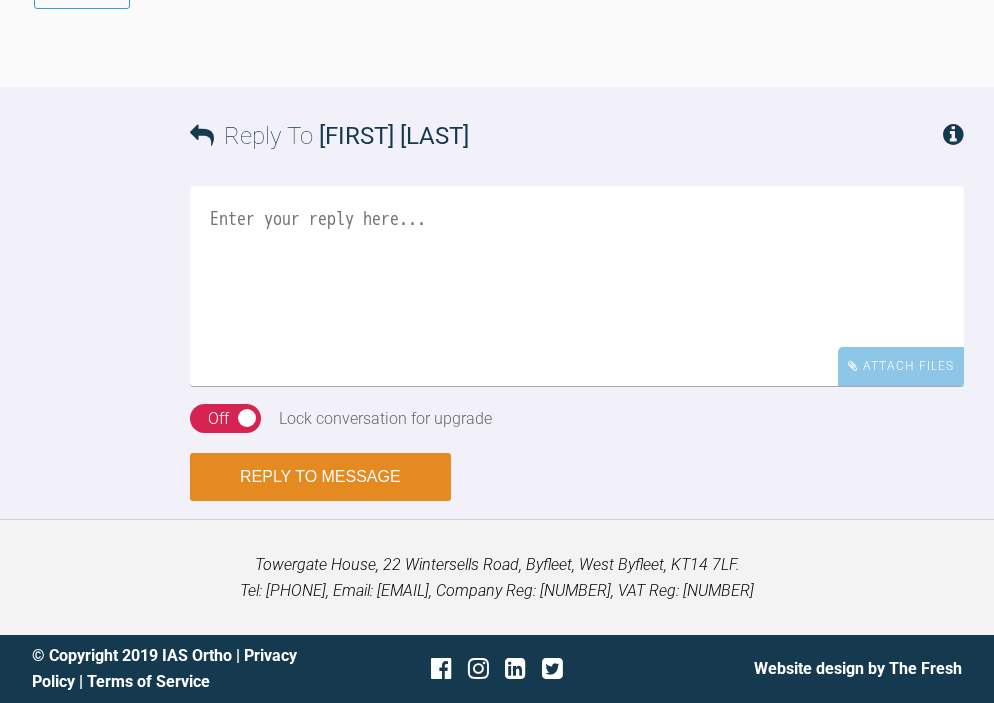 scroll, scrollTop: 0, scrollLeft: 0, axis: both 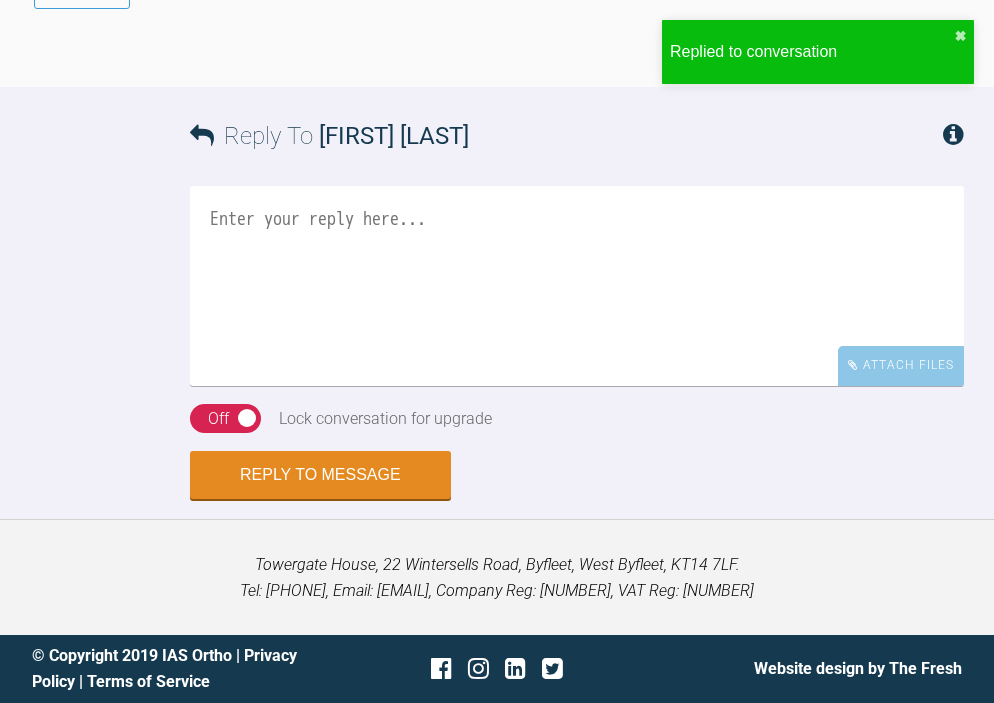 click on "Off" at bounding box center (218, 419) 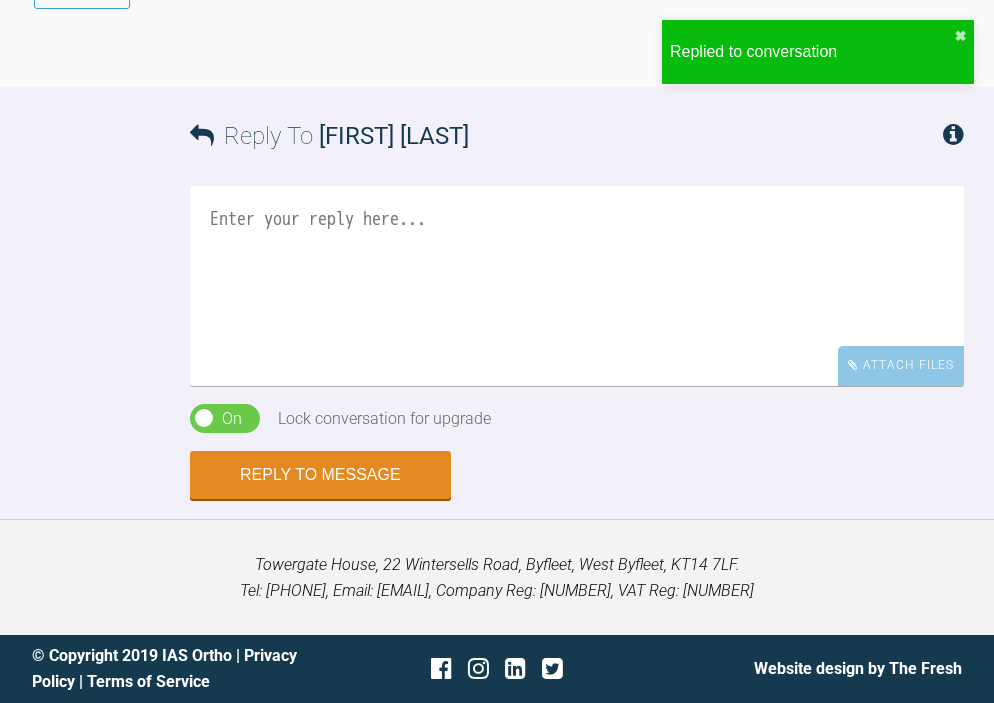 click at bounding box center [577, 286] 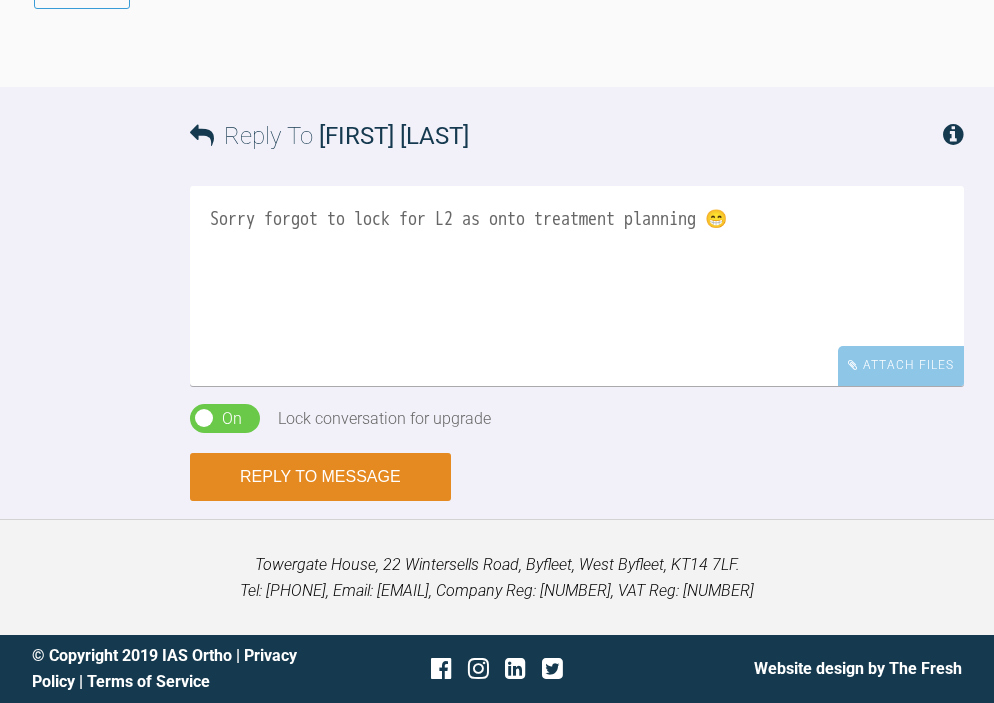type on "Sorry forgot to lock for L2 as onto treatment planning 😁" 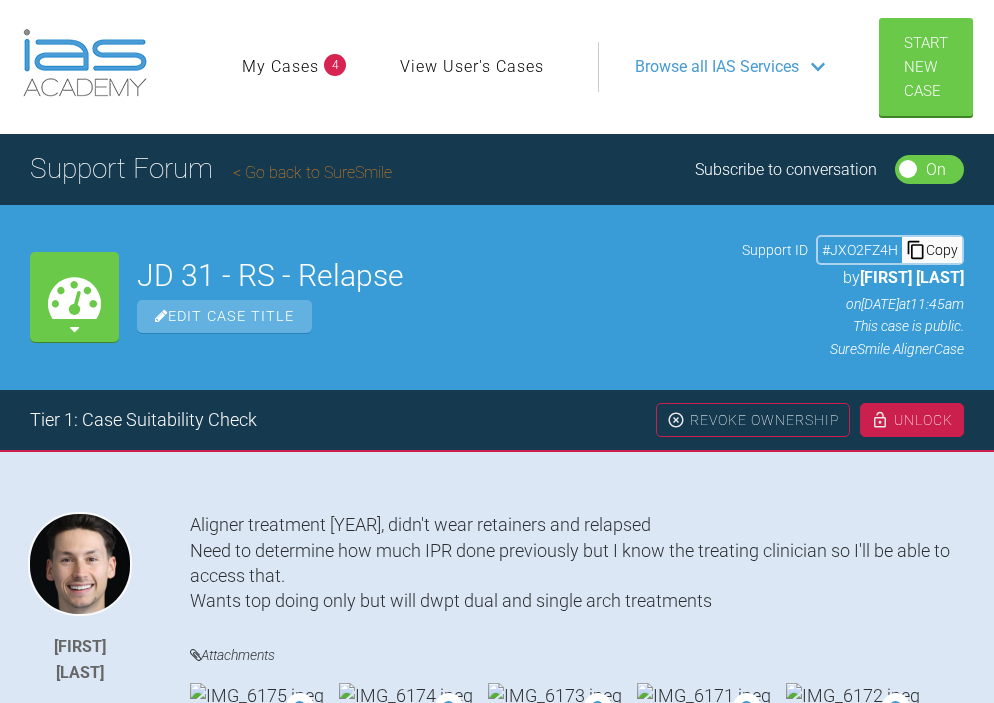 scroll, scrollTop: 0, scrollLeft: 0, axis: both 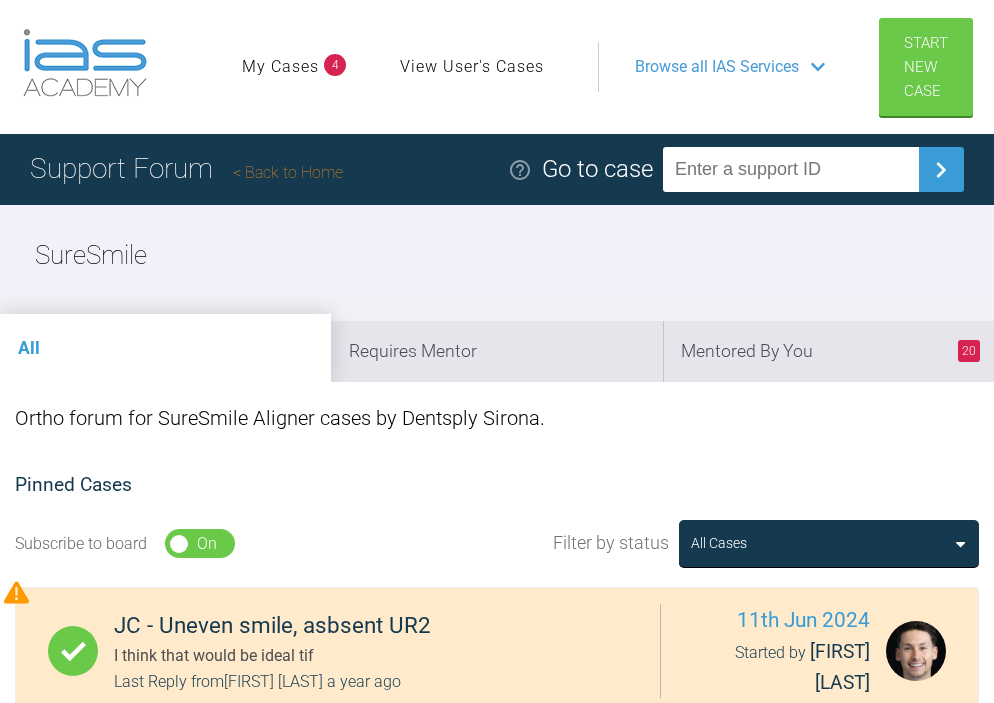click on "Back to Home" at bounding box center [288, 172] 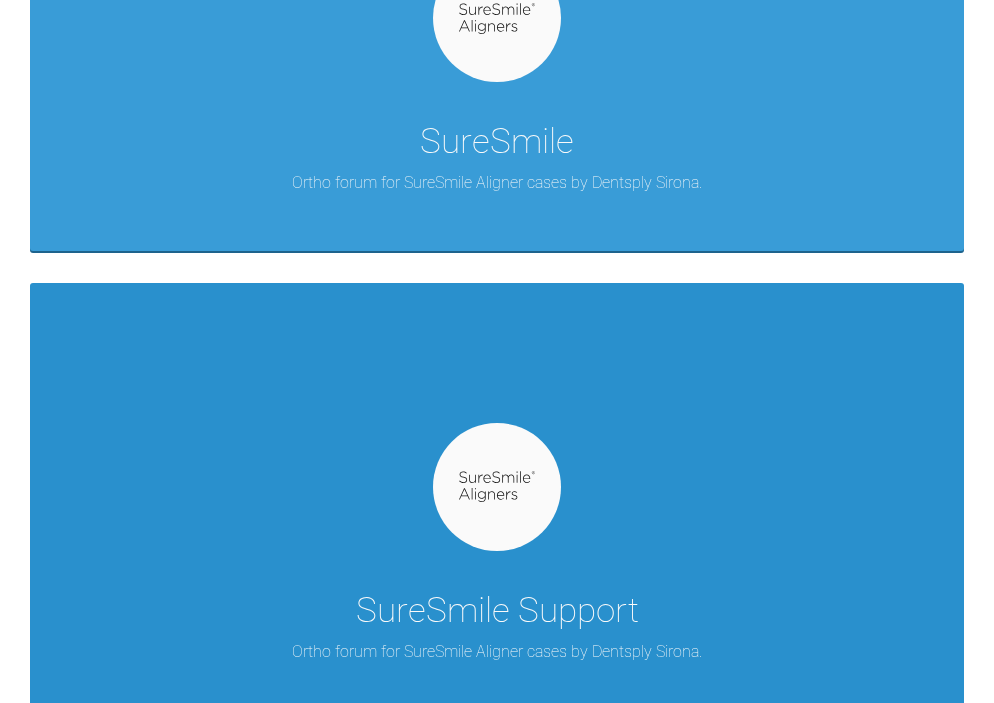 click on "SureSmile Support" at bounding box center (497, 611) 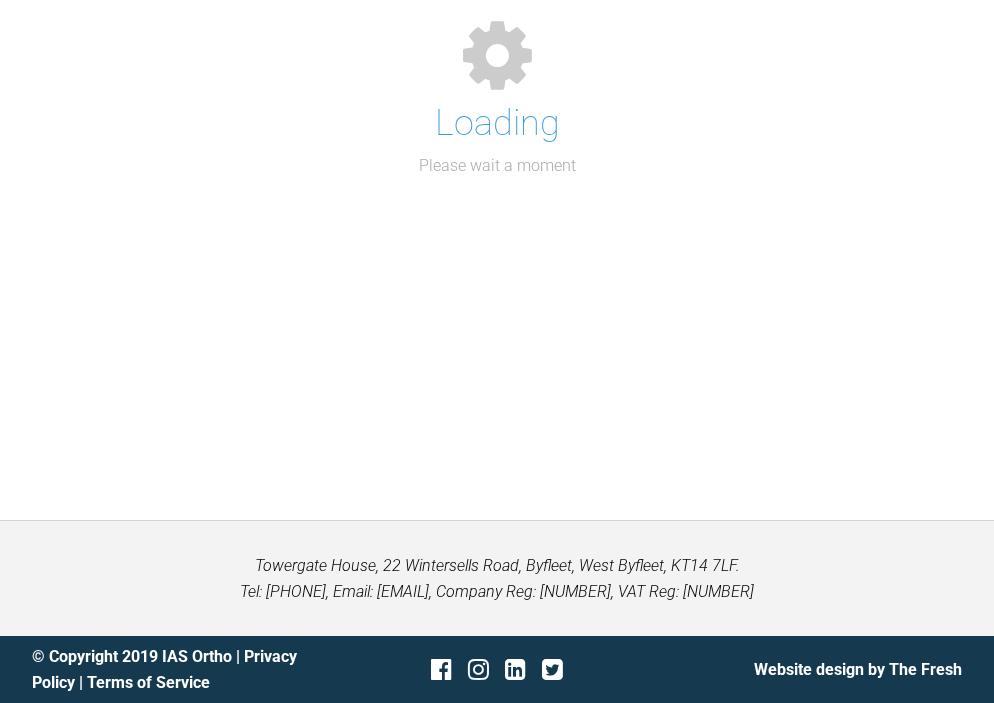 scroll, scrollTop: 220, scrollLeft: 0, axis: vertical 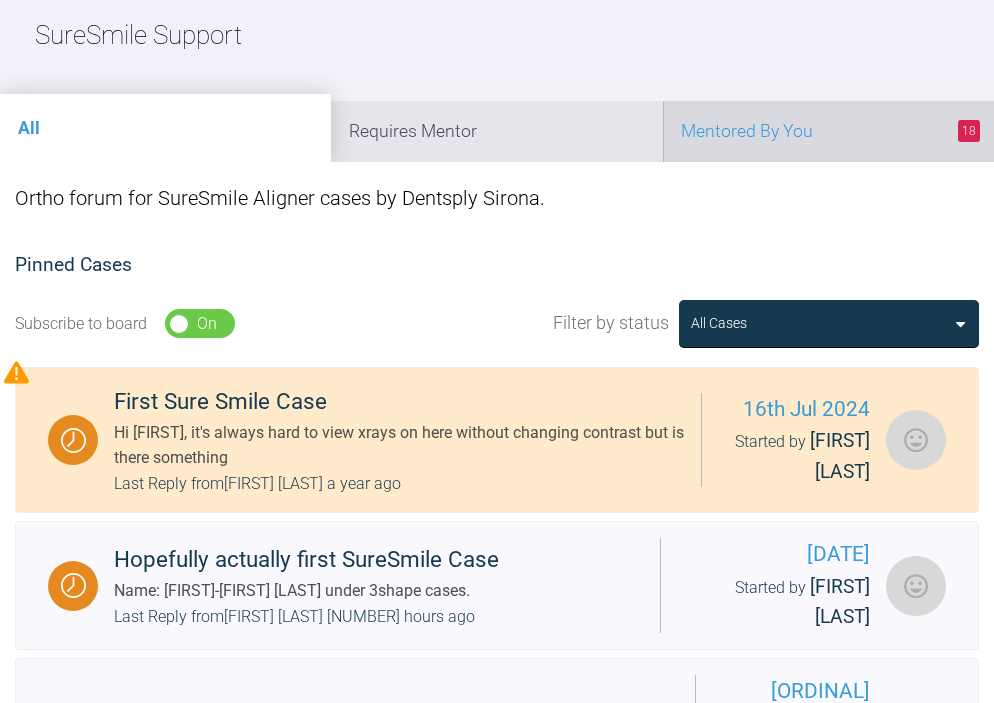 click on "[NUMBER] Mentored By You" at bounding box center [828, 131] 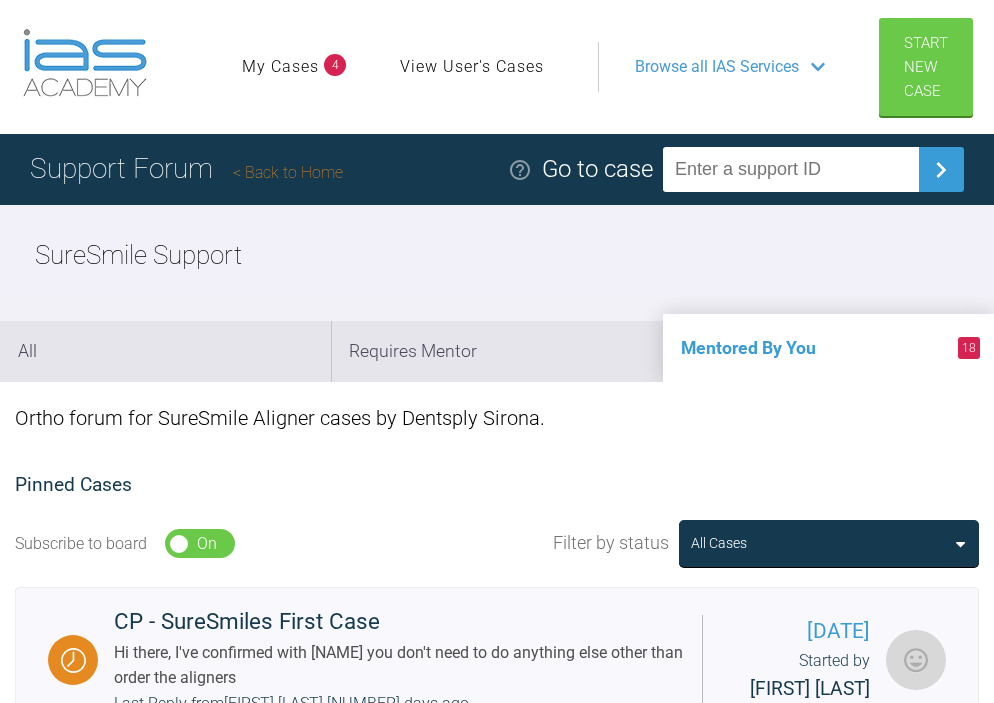 scroll, scrollTop: 0, scrollLeft: 0, axis: both 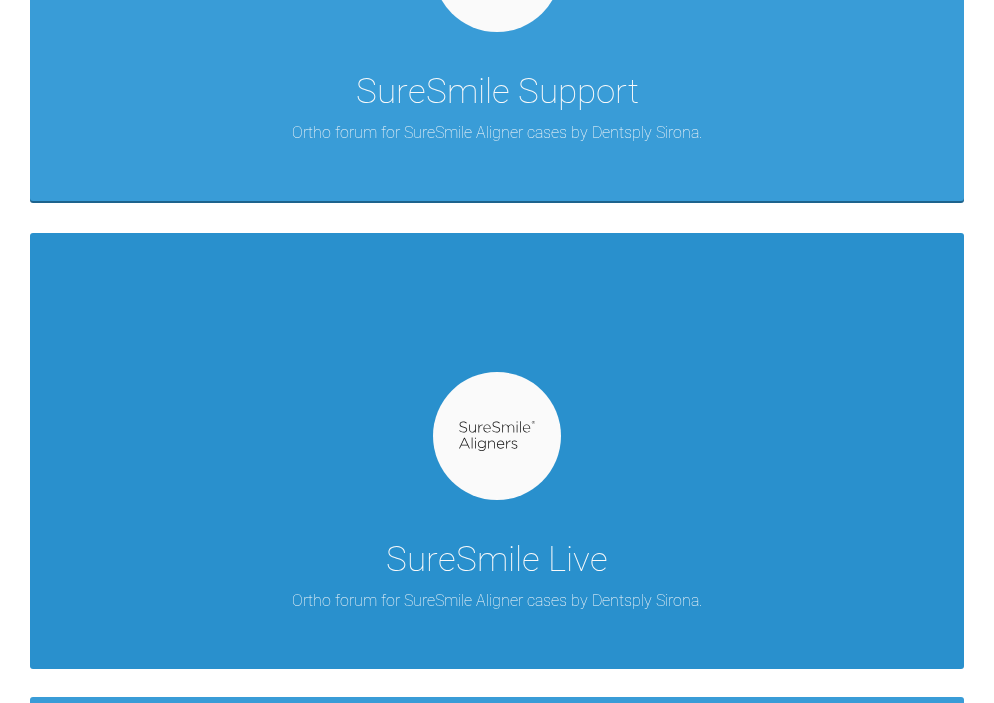 click on "SureSmile Live" at bounding box center (497, 560) 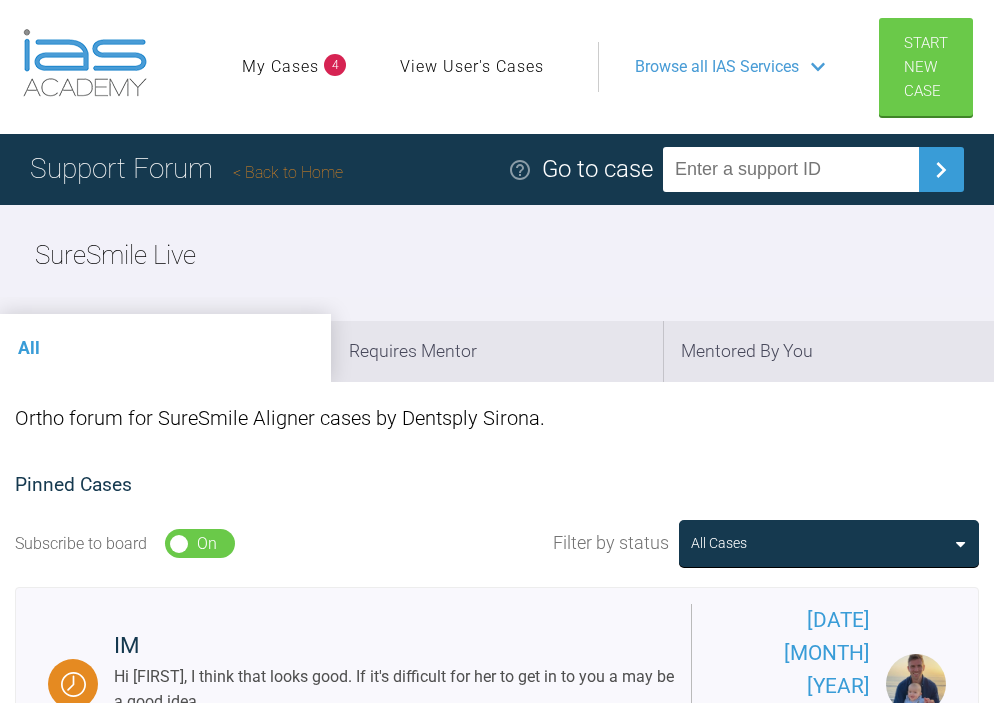 scroll, scrollTop: 0, scrollLeft: 0, axis: both 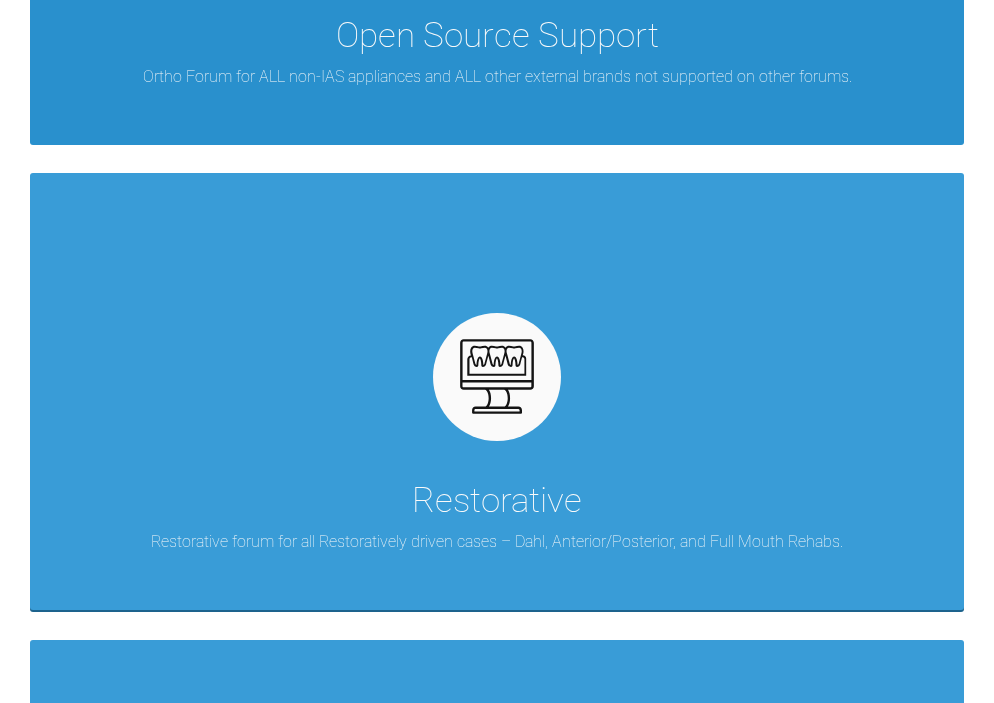 click on "Ortho Forum for ALL non-IAS appliances and ALL other external brands not supported on other forums." at bounding box center [497, 77] 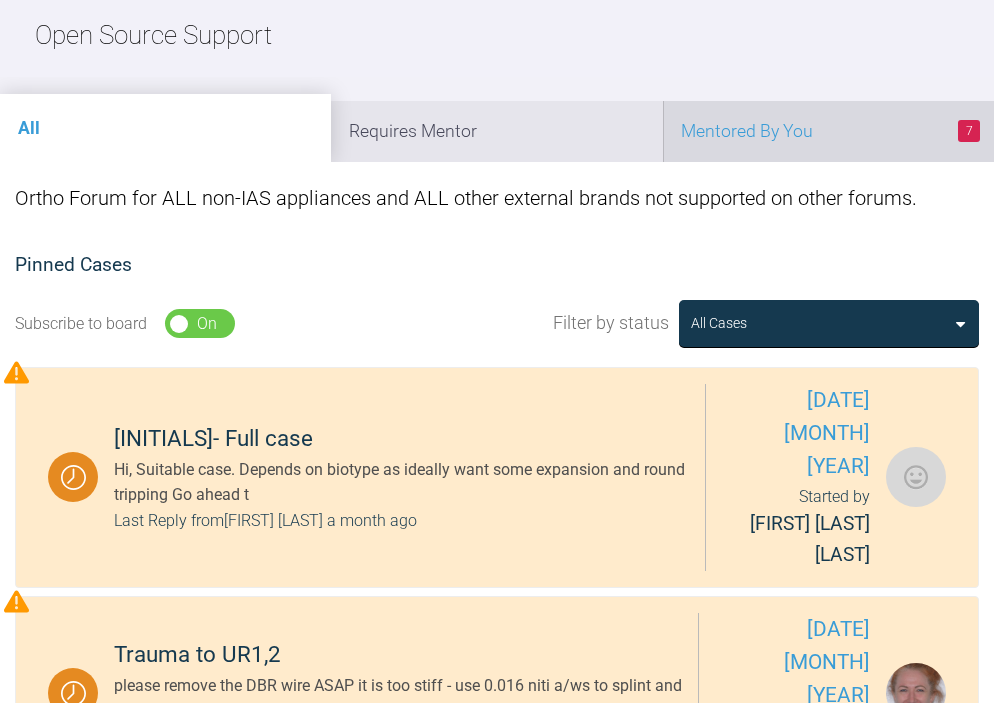 click on "7 Mentored By You" at bounding box center [828, 131] 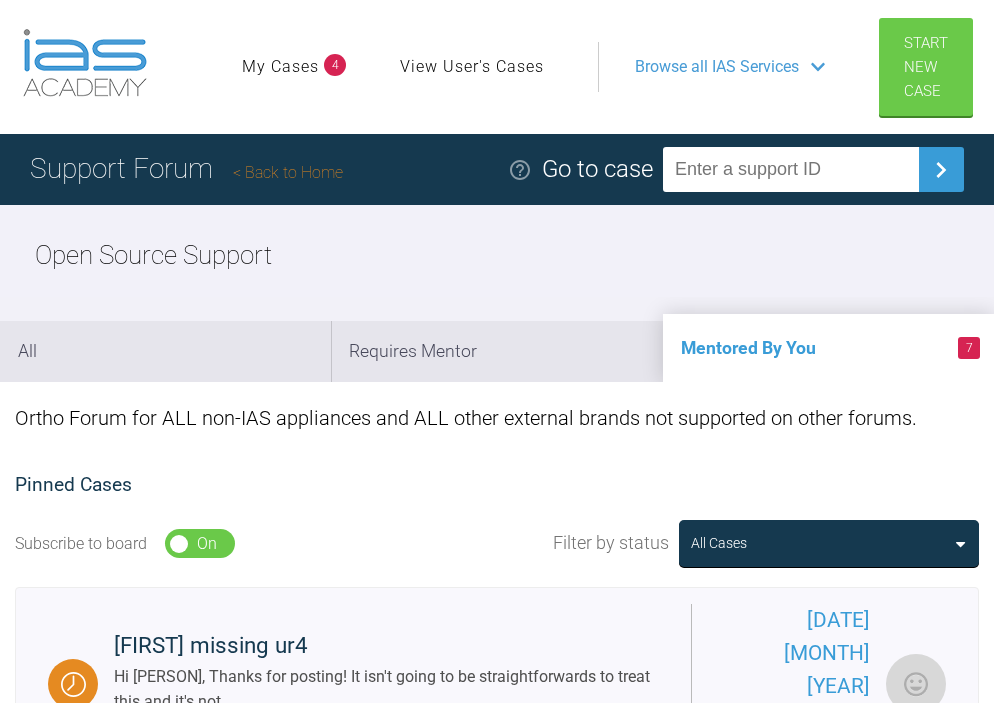 scroll, scrollTop: 0, scrollLeft: 0, axis: both 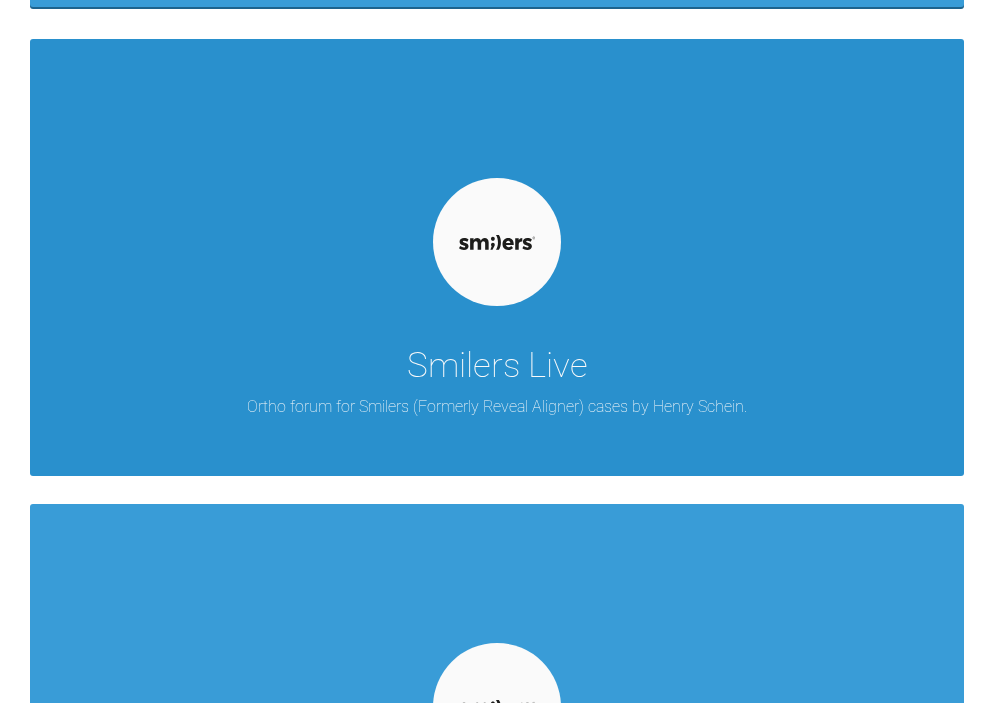 click on "Smilers Live" at bounding box center [497, 366] 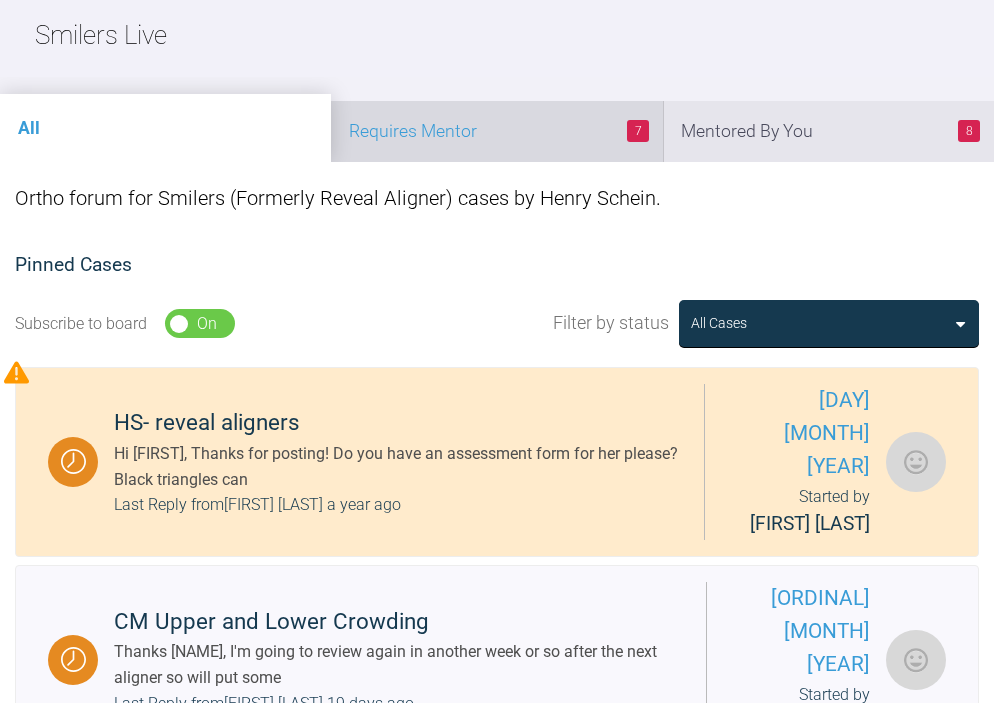 click on "7 Requires Mentor" at bounding box center [496, 131] 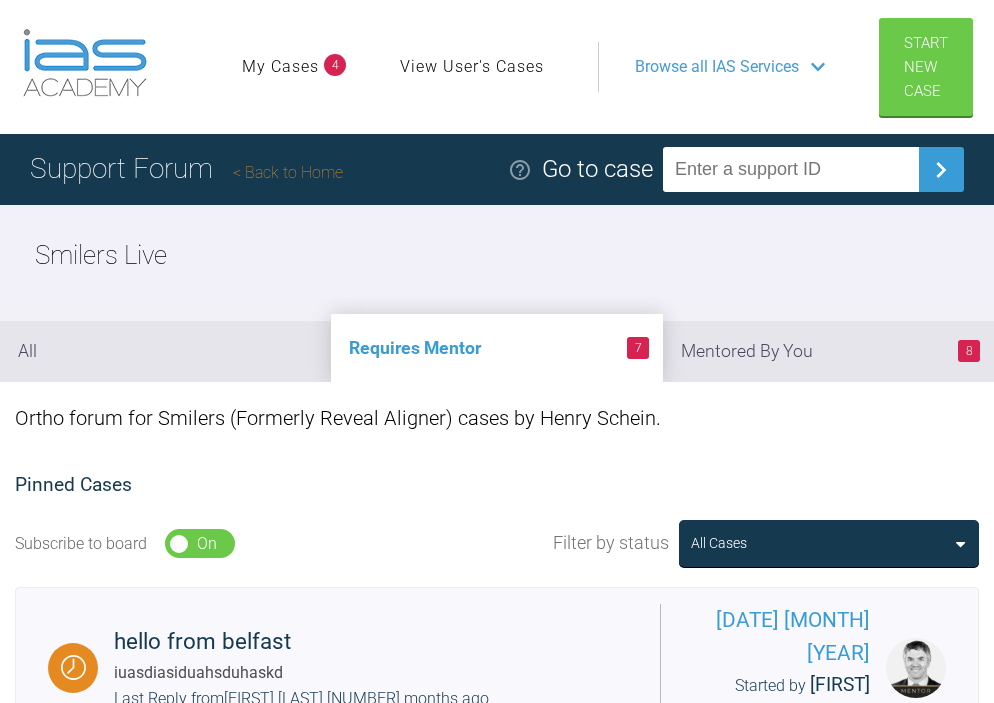 scroll, scrollTop: 0, scrollLeft: 0, axis: both 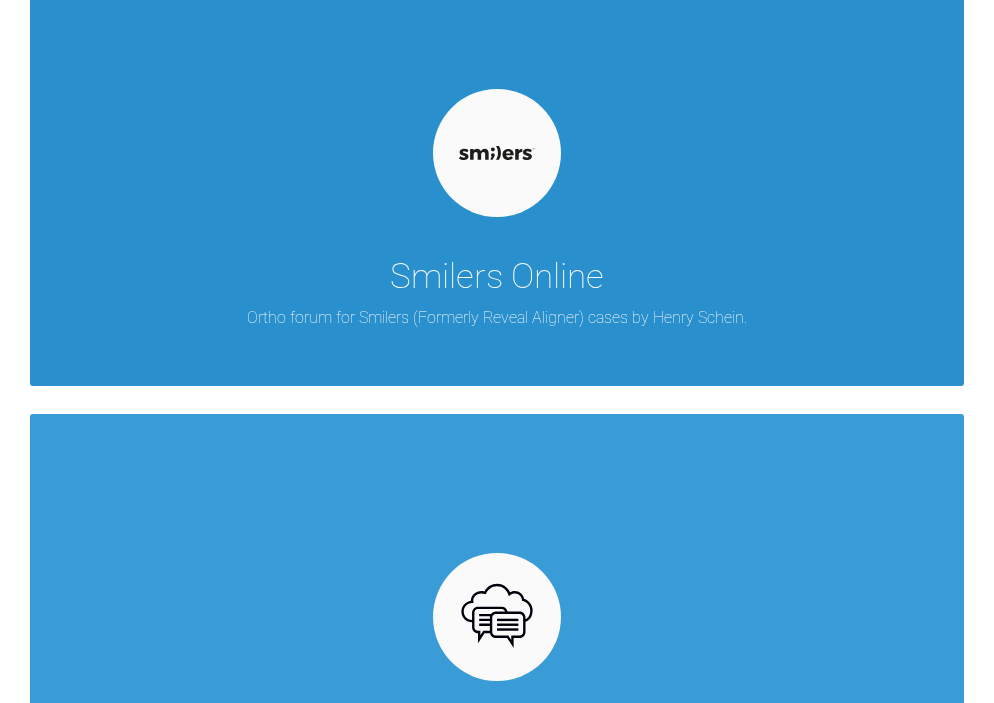 click on "Smilers Online" at bounding box center (497, 277) 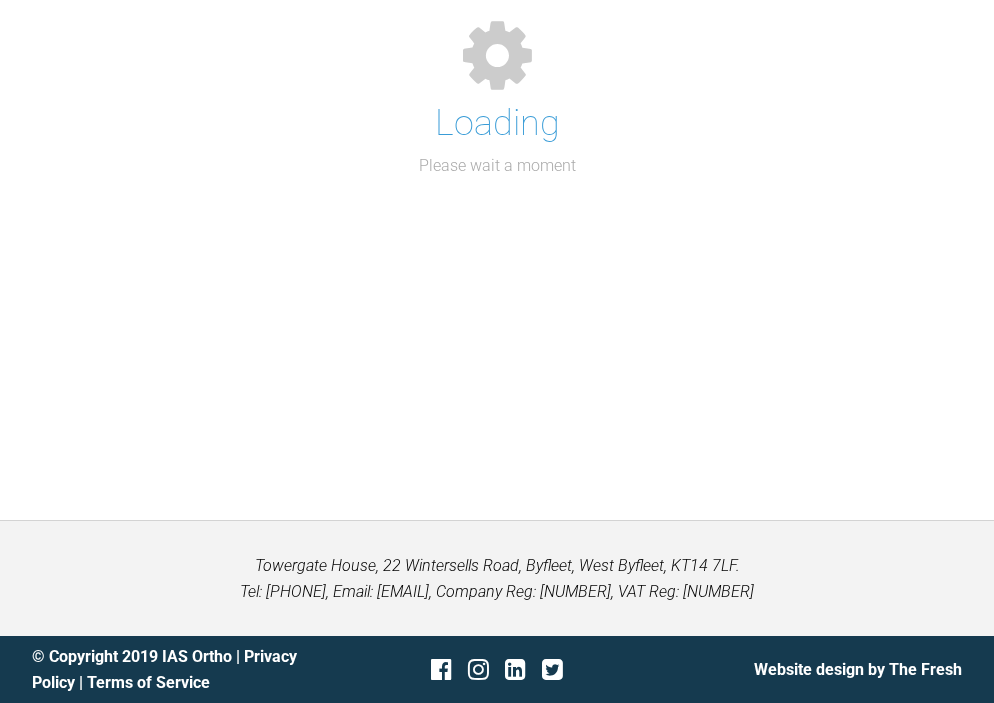 scroll, scrollTop: 220, scrollLeft: 0, axis: vertical 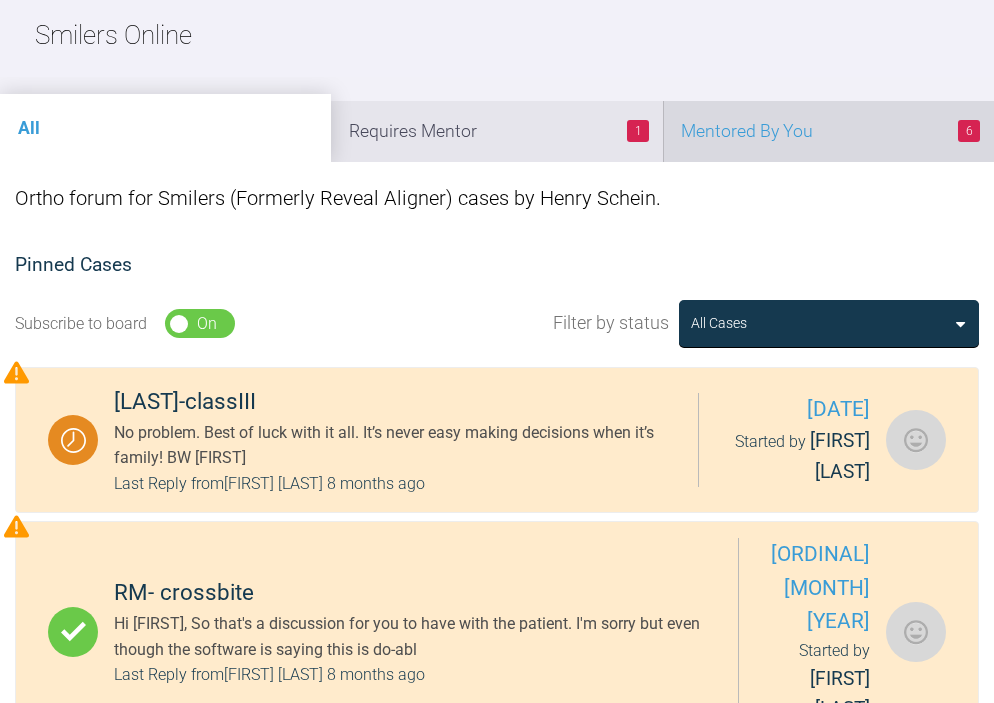 click on "6 Mentored By You" at bounding box center (828, 131) 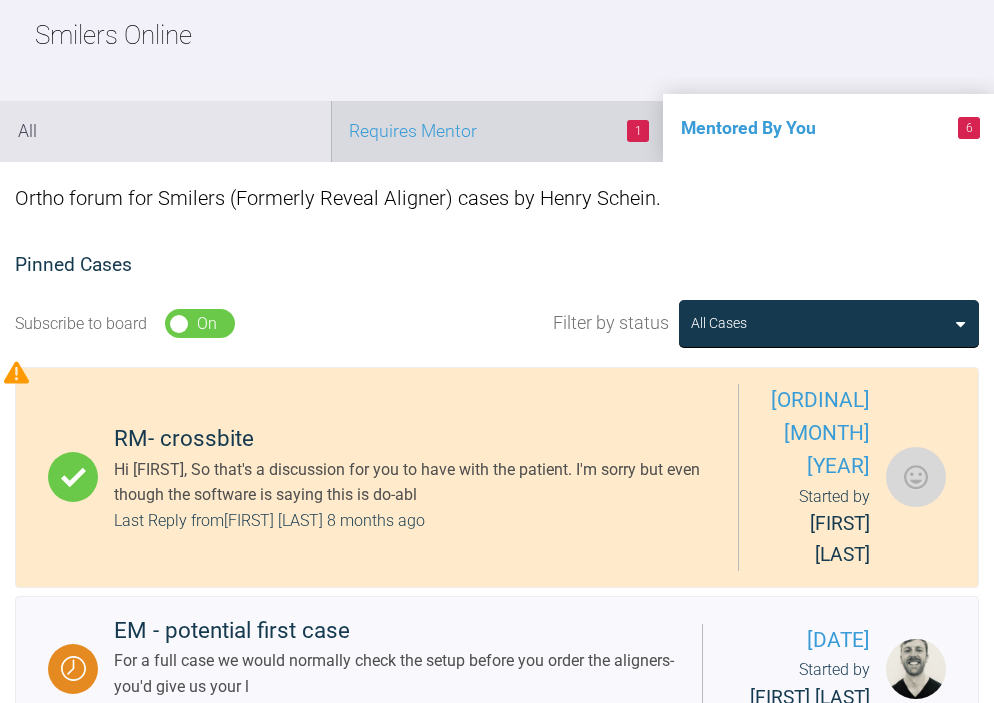 click on "1 Requires Mentor" at bounding box center (496, 131) 